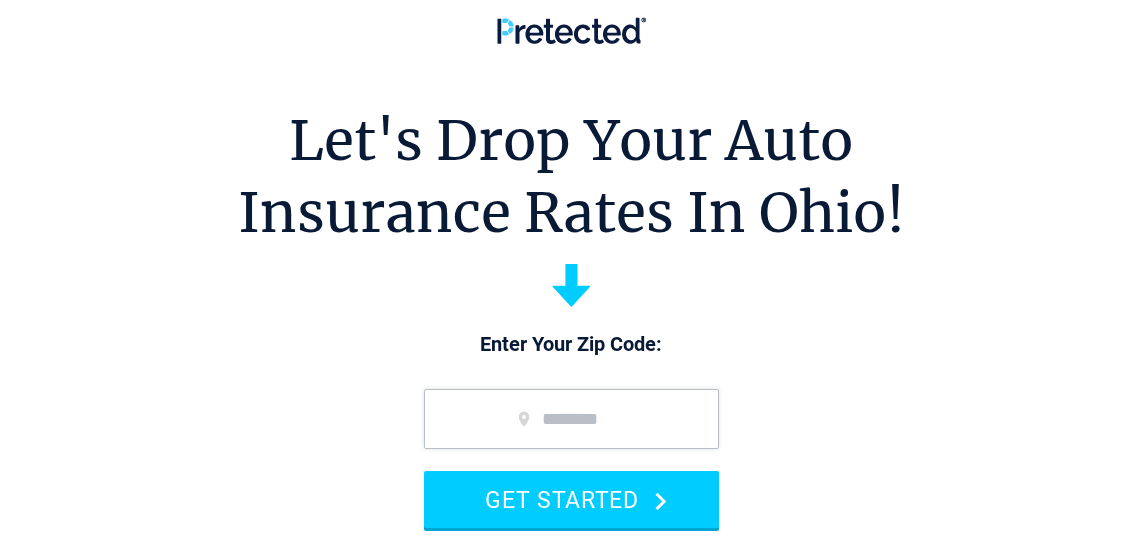 scroll, scrollTop: 0, scrollLeft: 0, axis: both 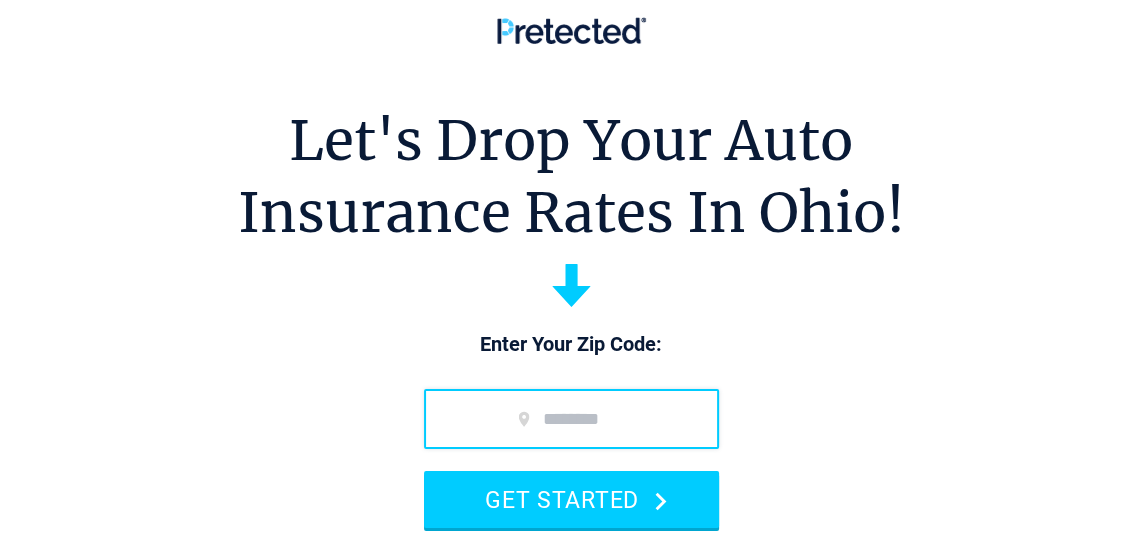 click at bounding box center [571, 419] 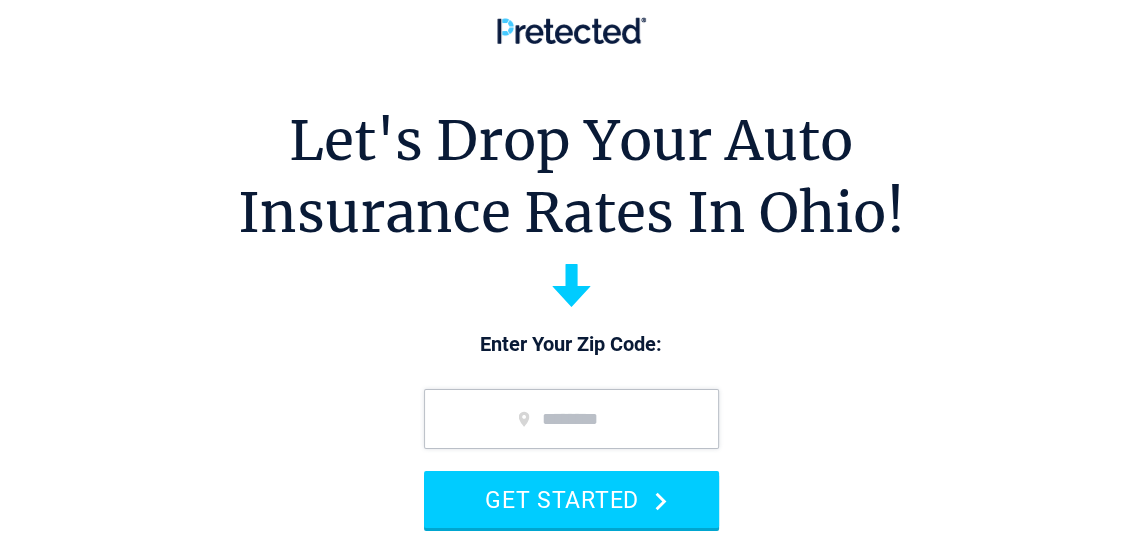 type on "*****" 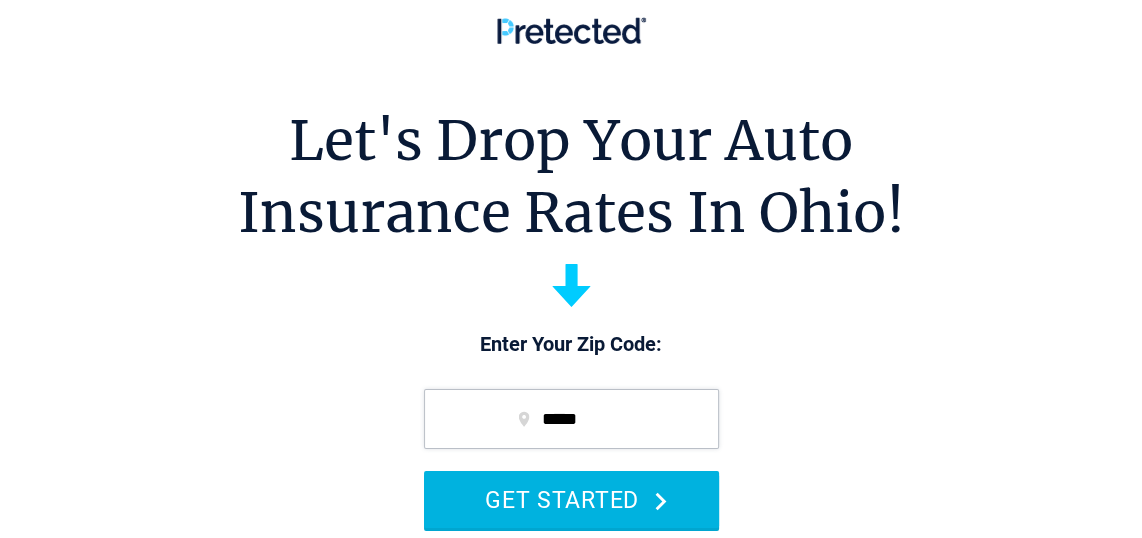 click on "GET STARTED" at bounding box center [571, 499] 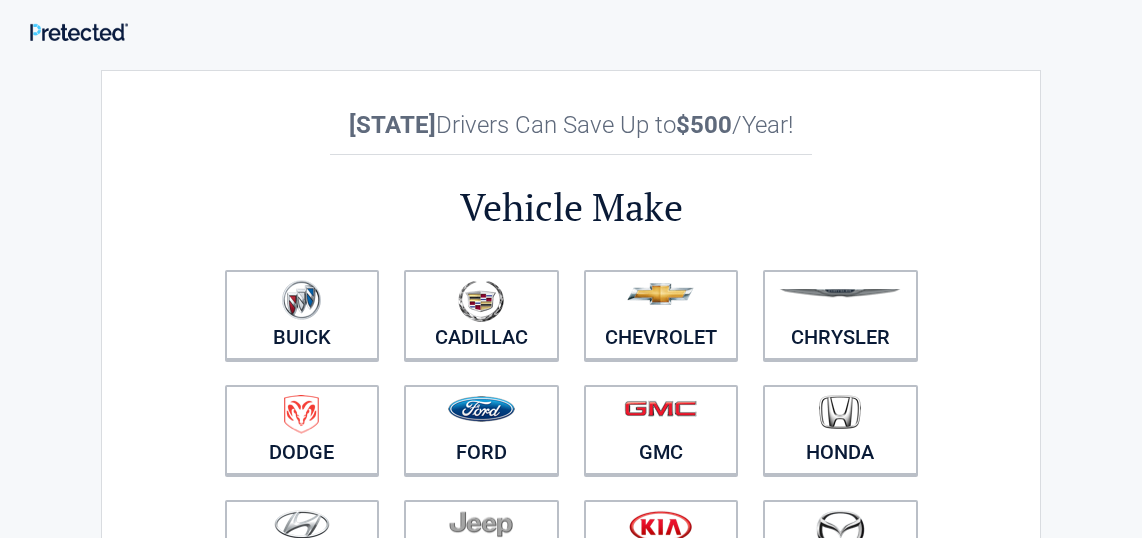 scroll, scrollTop: 0, scrollLeft: 0, axis: both 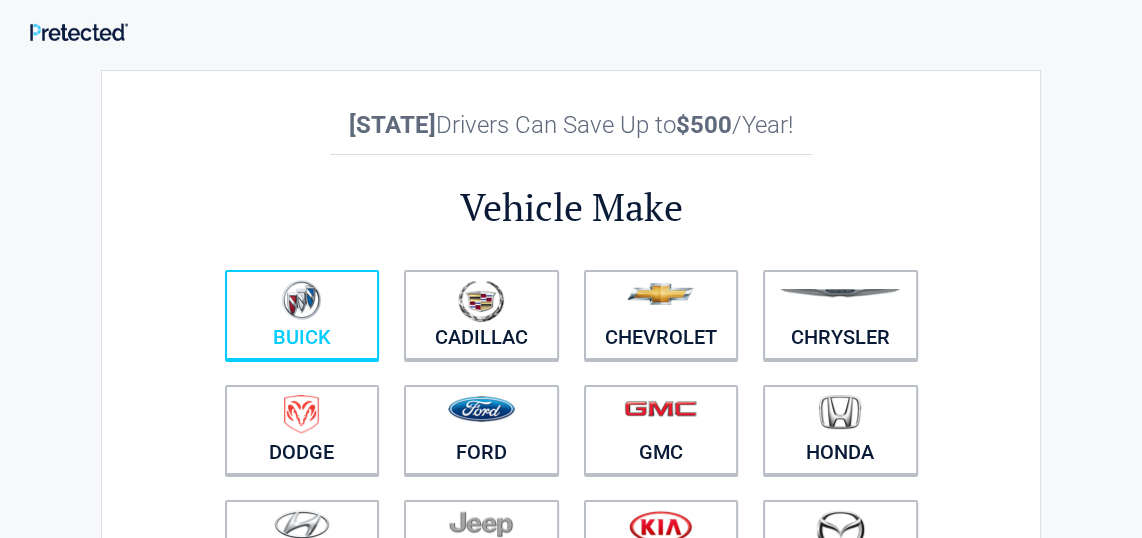 click at bounding box center [302, 302] 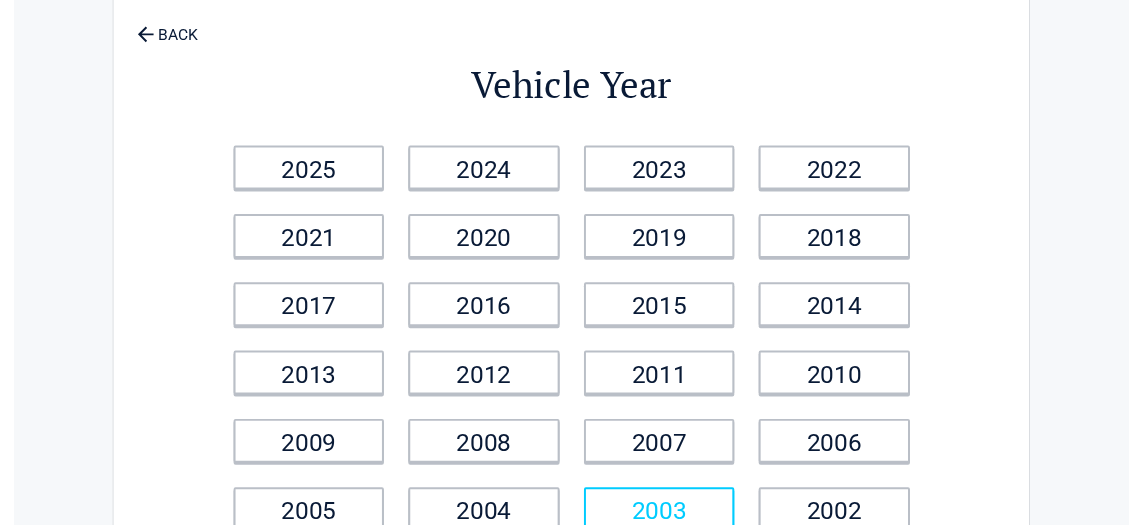 scroll, scrollTop: 90, scrollLeft: 0, axis: vertical 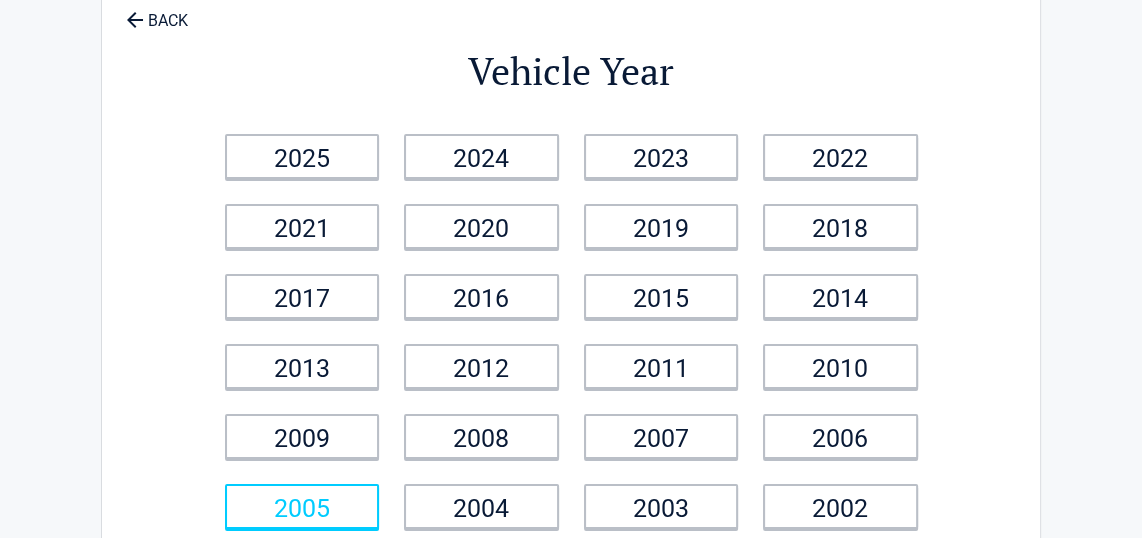 click on "2005" at bounding box center [302, 506] 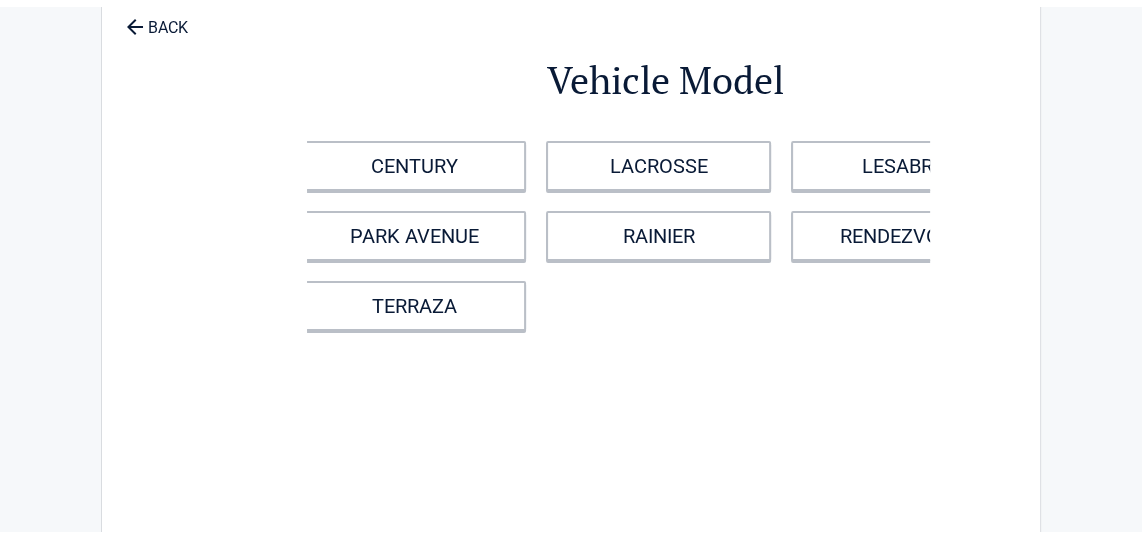 scroll, scrollTop: 0, scrollLeft: 0, axis: both 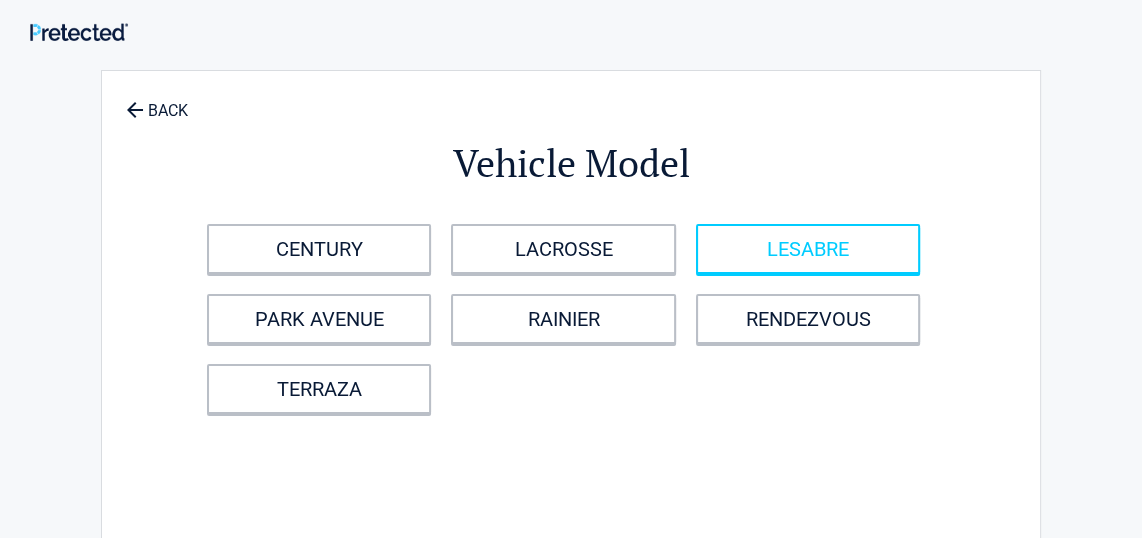 click on "LESABRE" at bounding box center (808, 249) 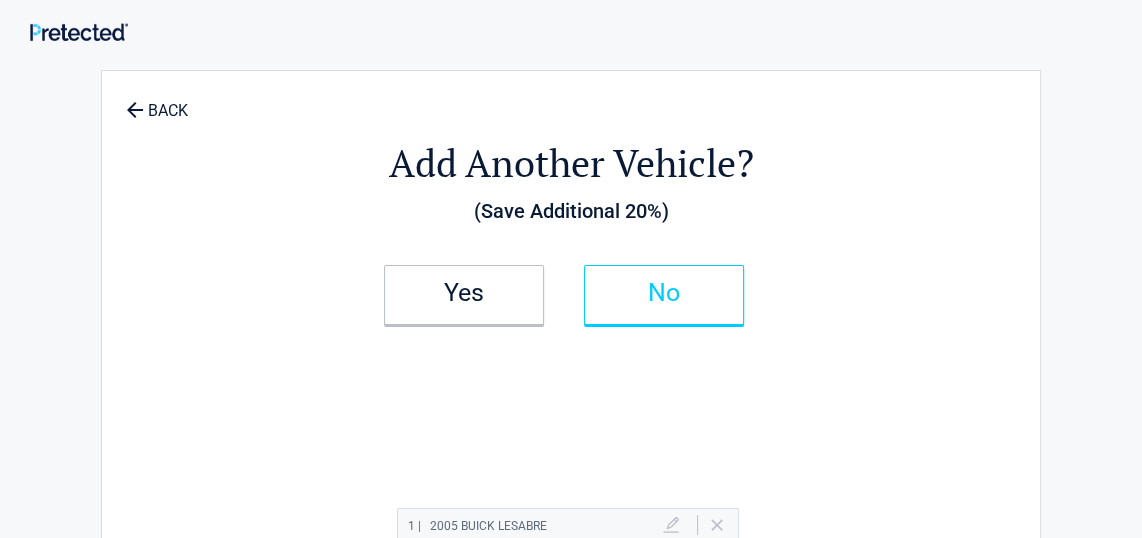 click on "No" at bounding box center [664, 293] 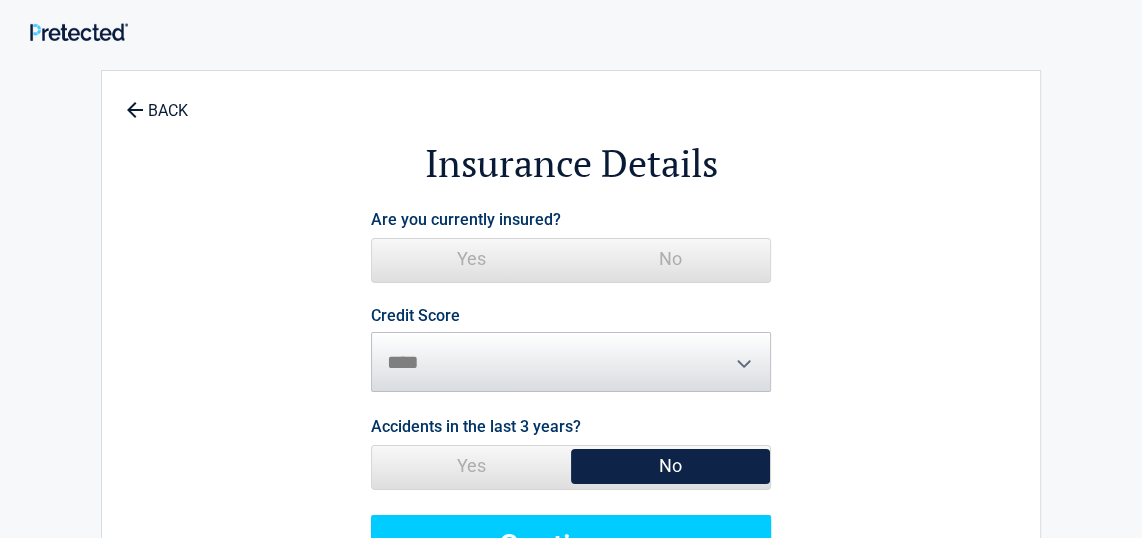 click on "Yes" at bounding box center (471, 259) 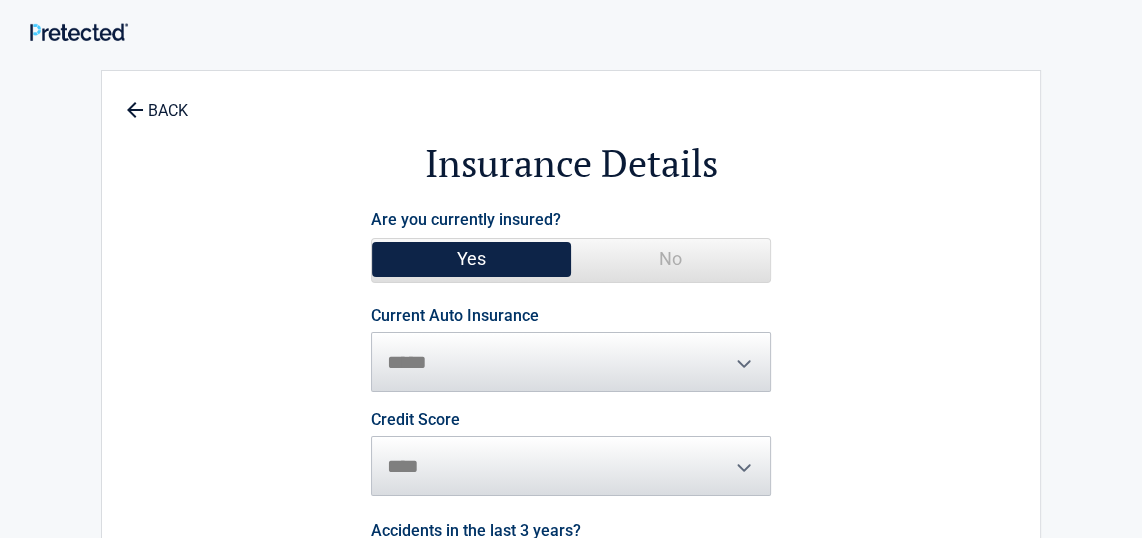 click on "**********" at bounding box center (571, 350) 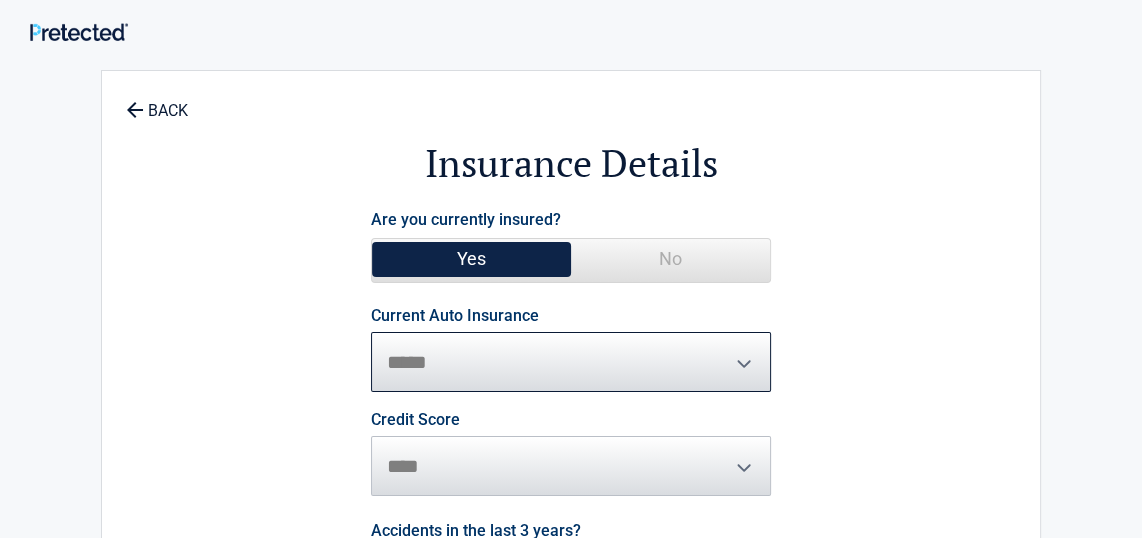 click on "**********" at bounding box center [571, 362] 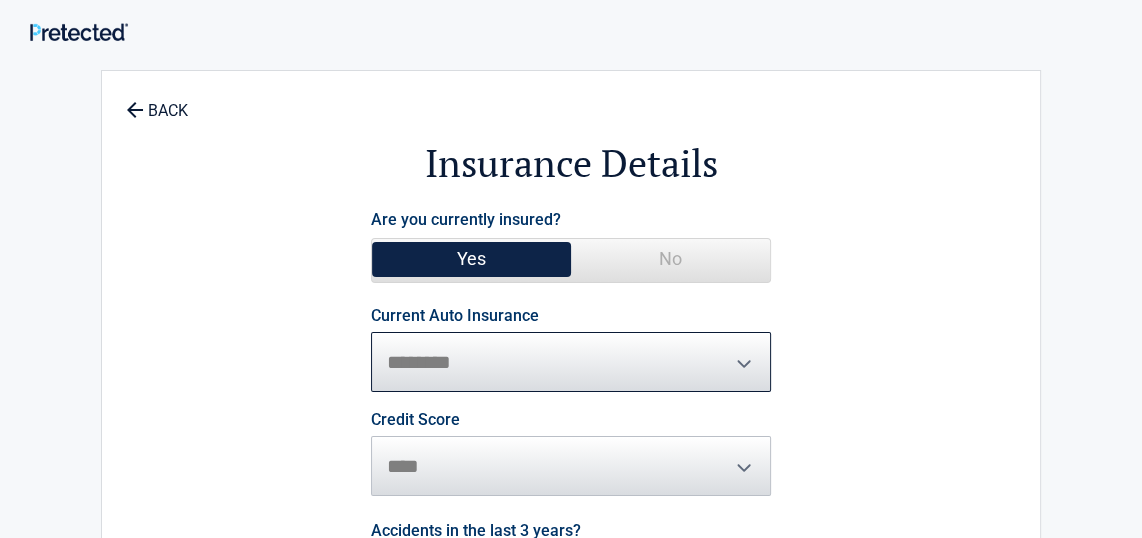 click on "**********" at bounding box center [571, 362] 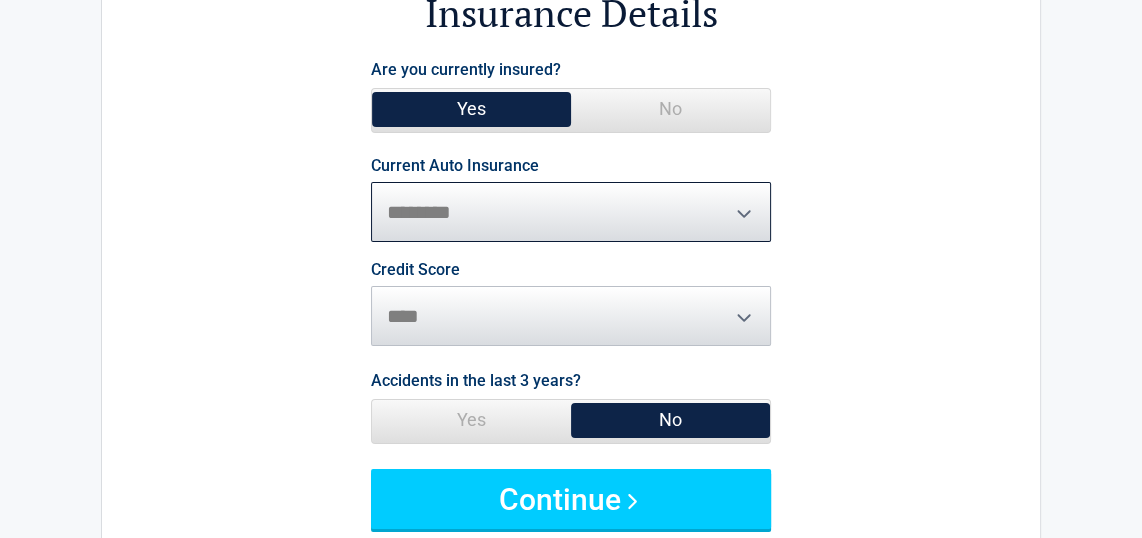scroll, scrollTop: 181, scrollLeft: 0, axis: vertical 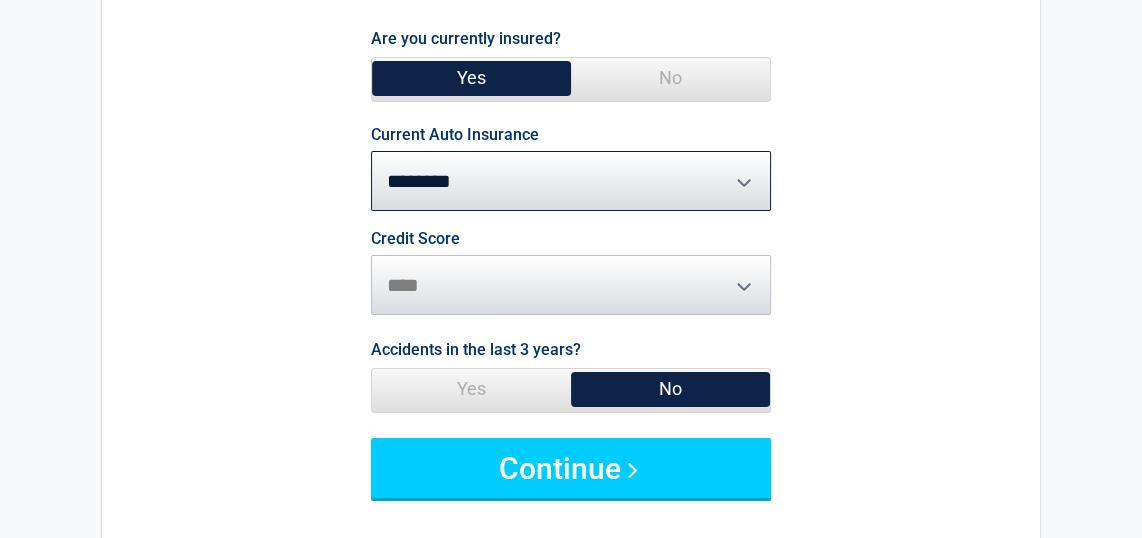 click on "Credit Score
*********
****
*******
****" at bounding box center (571, 273) 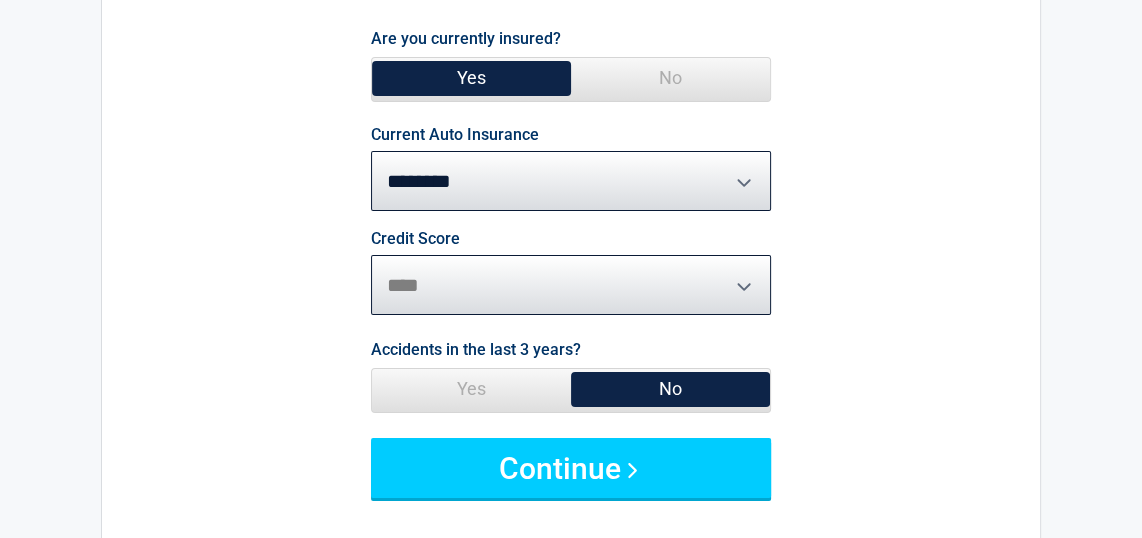 click on "*********
****
*******
****" at bounding box center (571, 285) 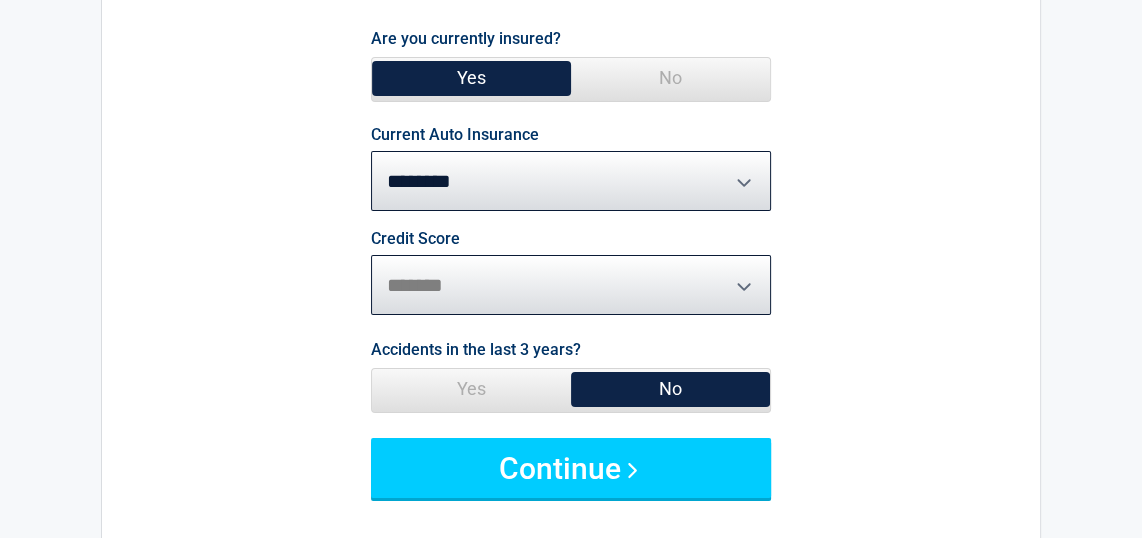 click on "*********
****
*******
****" at bounding box center (571, 285) 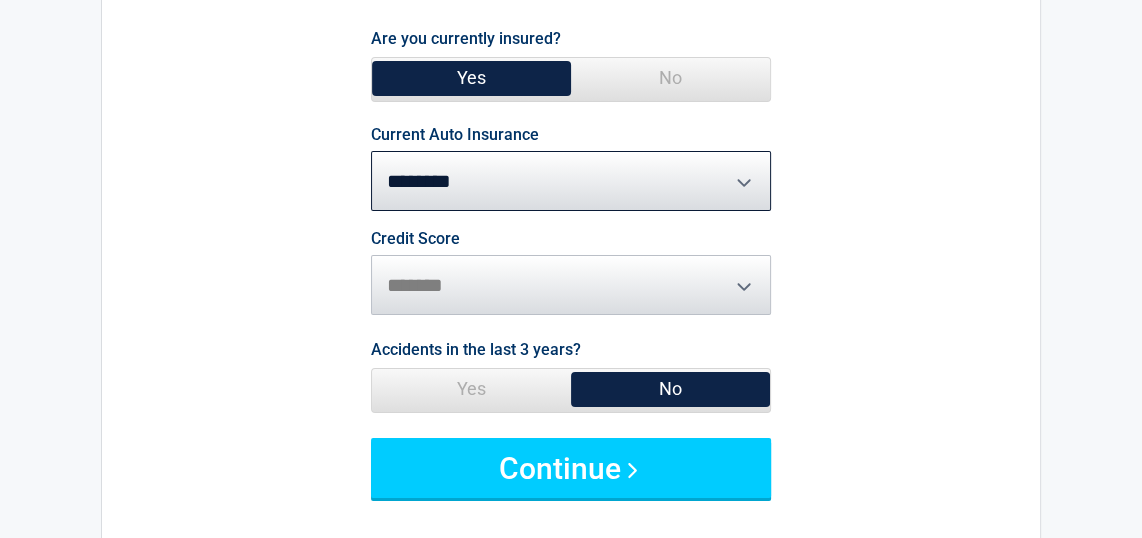 click on "Yes" at bounding box center [471, 389] 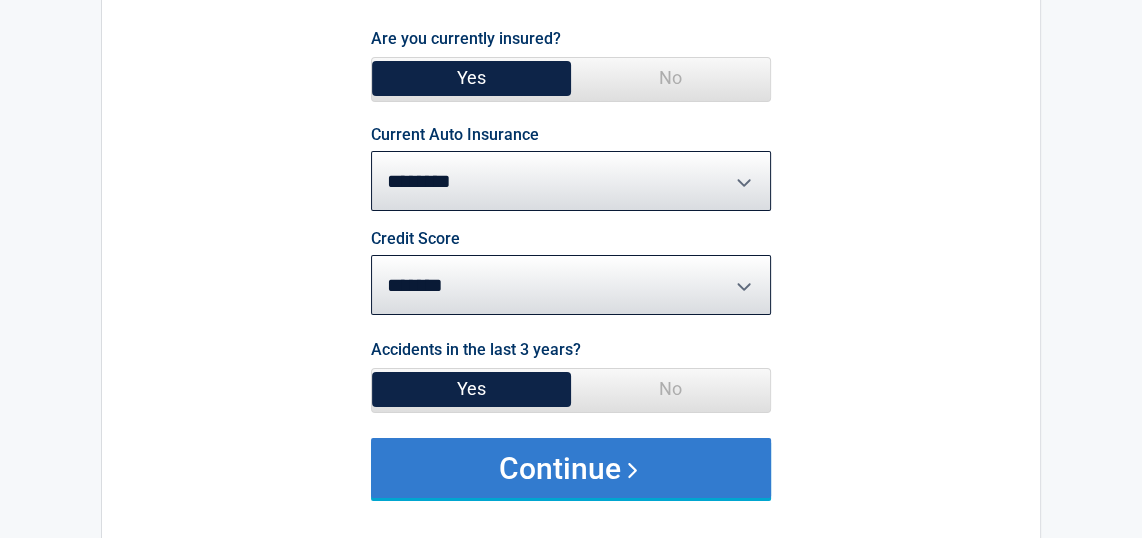 click on "Continue" at bounding box center [571, 468] 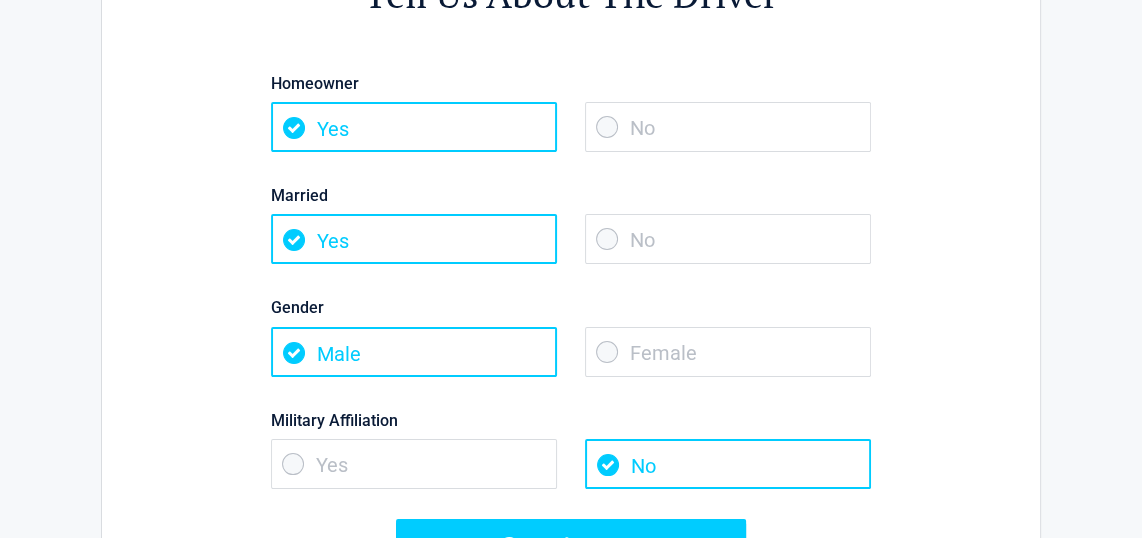 scroll, scrollTop: 0, scrollLeft: 0, axis: both 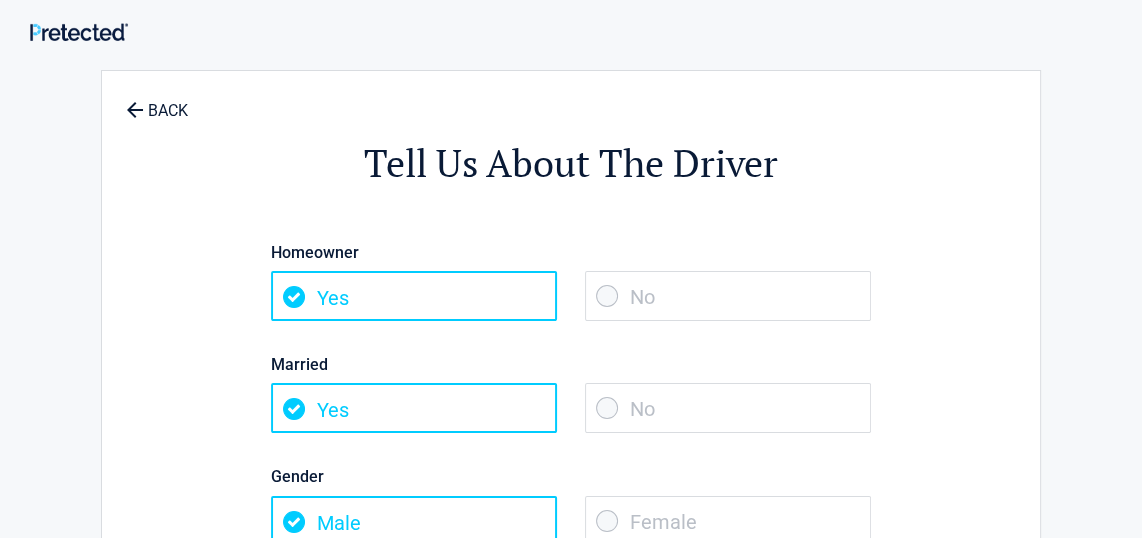 click on "Yes" at bounding box center [414, 408] 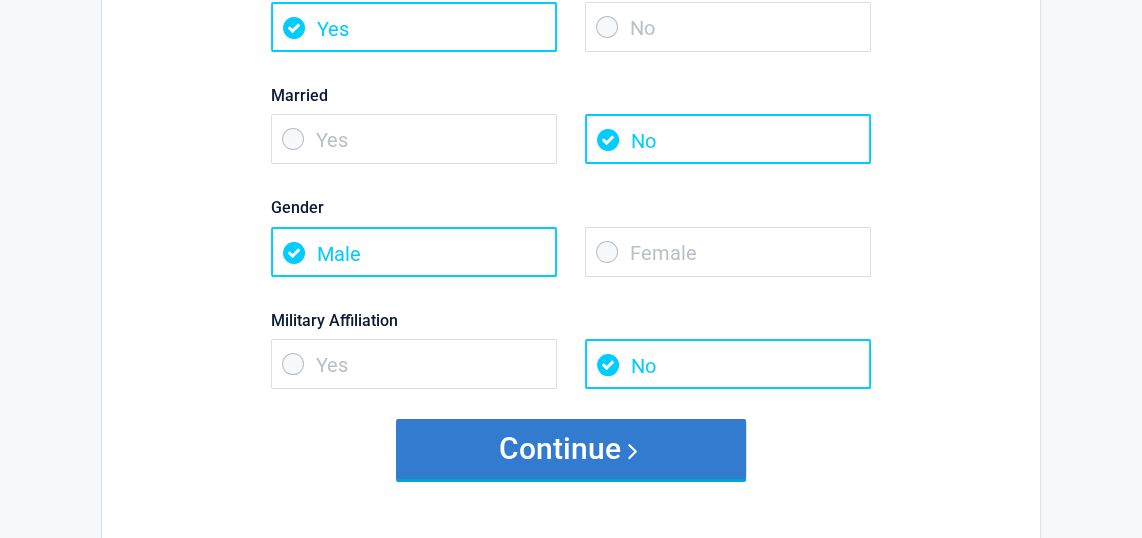 scroll, scrollTop: 272, scrollLeft: 0, axis: vertical 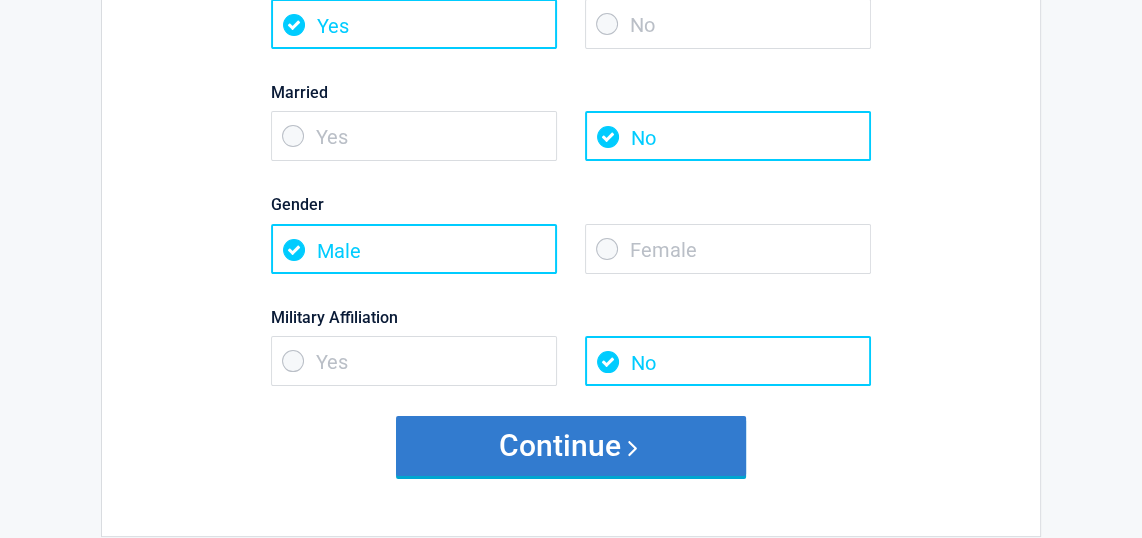 click on "Continue" at bounding box center (571, 446) 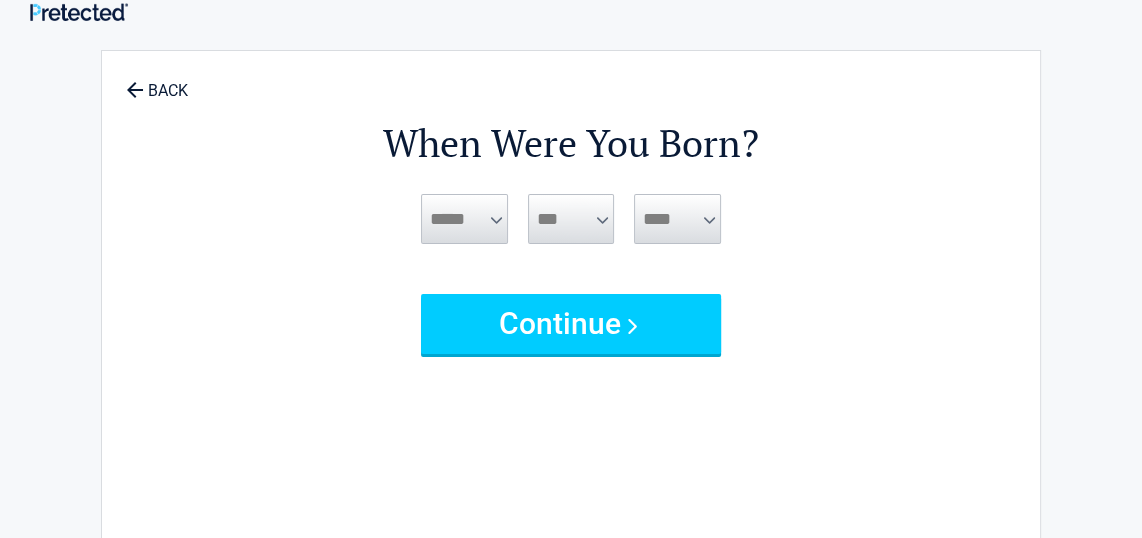 scroll, scrollTop: 0, scrollLeft: 0, axis: both 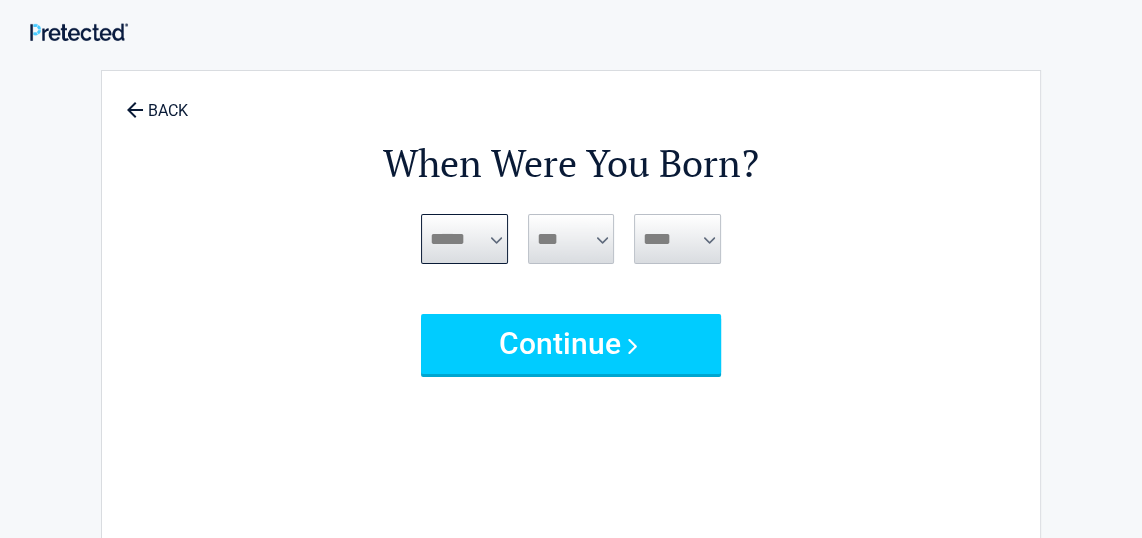 click on "*****
***
***
***
***
***
***
***
***
***
***
***
***" at bounding box center [464, 239] 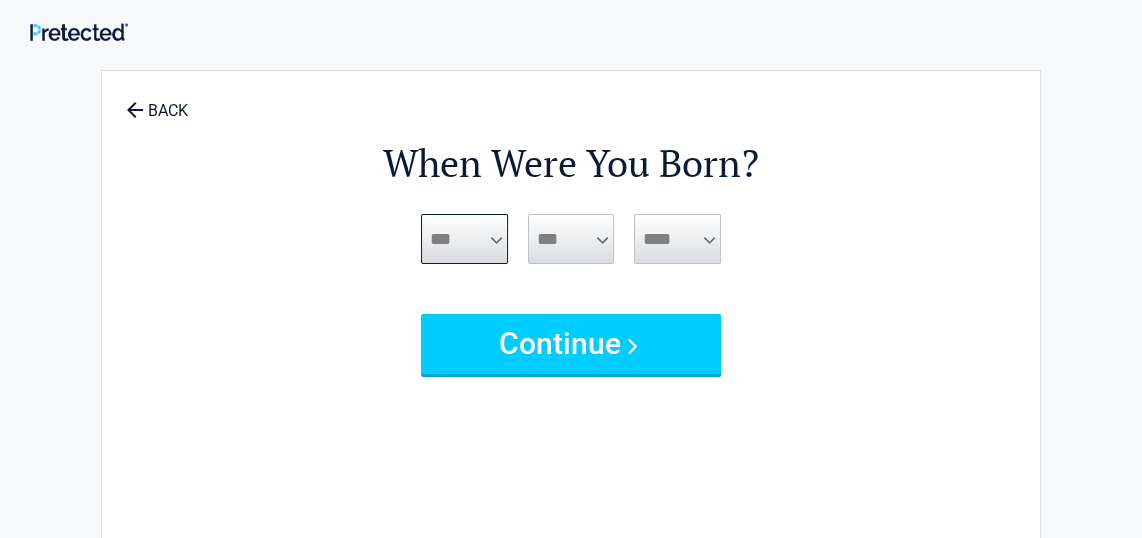 click on "*****
***
***
***
***
***
***
***
***
***
***
***
***" at bounding box center (464, 239) 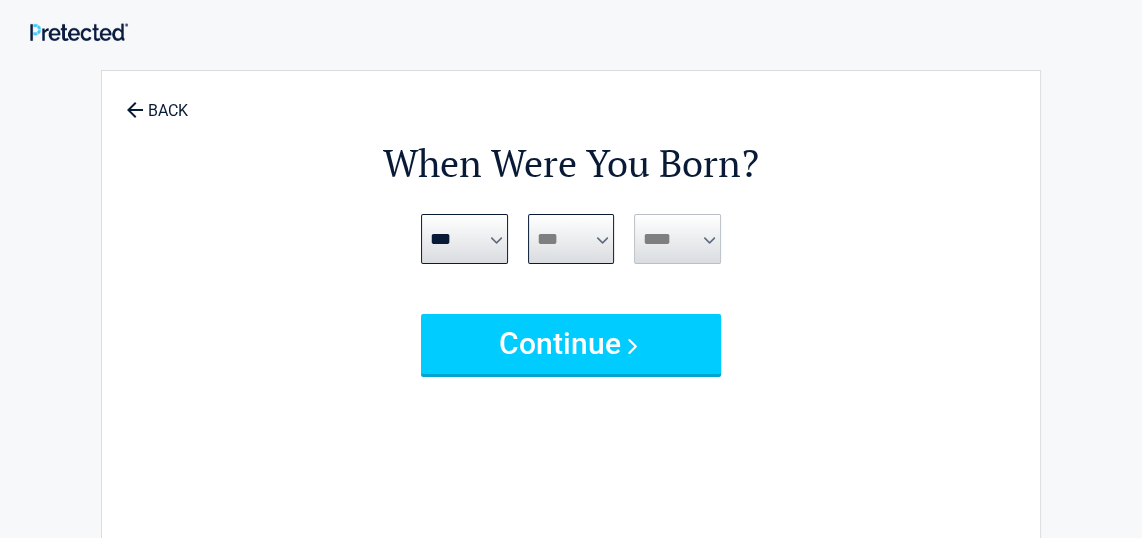 click on "*** * * * * * * * * * ** ** ** ** ** ** ** ** ** ** ** ** ** ** ** ** ** ** ** ** ** **" at bounding box center [571, 239] 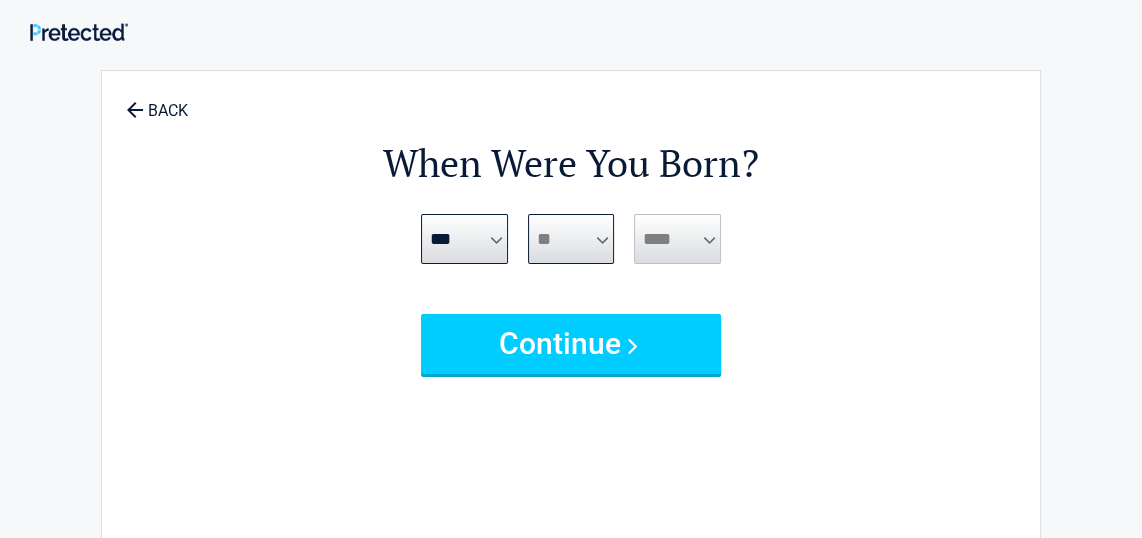 click on "*** * * * * * * * * * ** ** ** ** ** ** ** ** ** ** ** ** ** ** ** ** ** ** ** ** ** **" at bounding box center [571, 239] 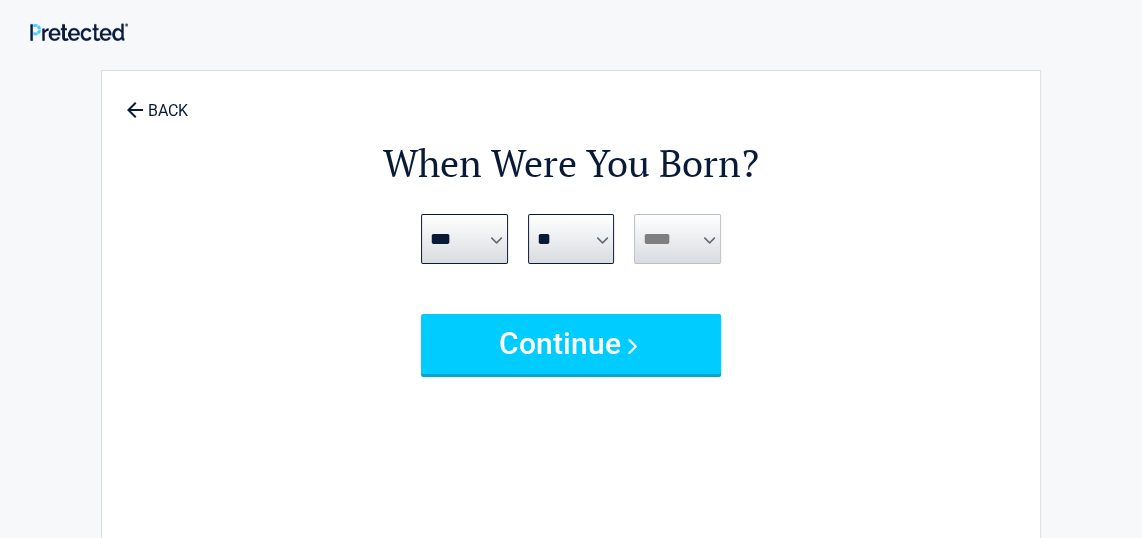 click on "****
****
****
****
****
****
****
****
****
****
****
****
****
****
****
****
****
****
****
****
****
****
****
****
****
****
****
****
****
****
****
****
****
****
****
****
****
****
****
****
****
****
****
****
****
****
****
****
****
****
****
****
****
****
****
****
****
****
****
****
****
****
****
****
****
****
**** ****" at bounding box center [677, 239] 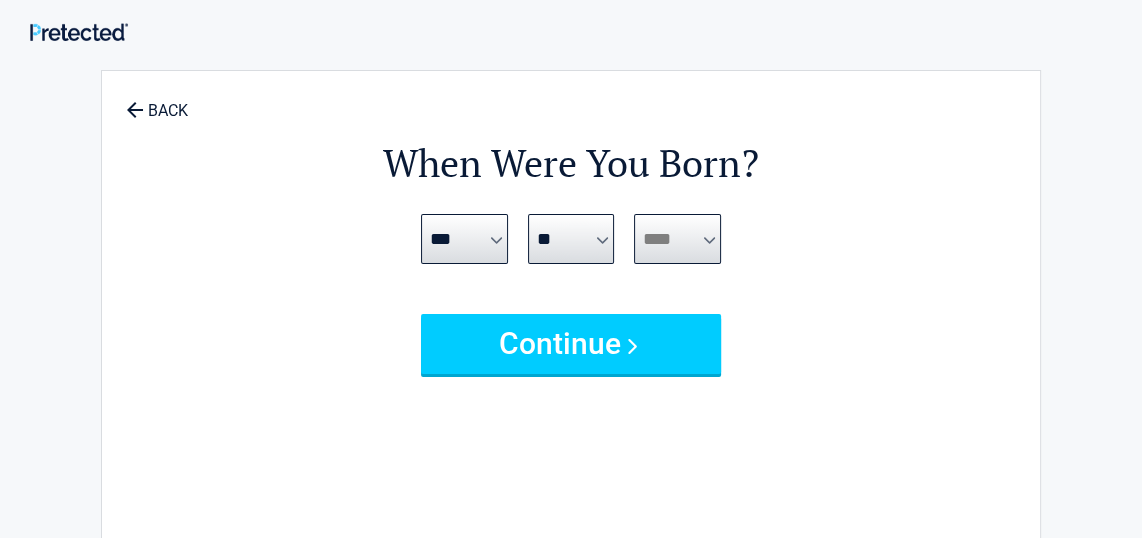click on "****
****
****
****
****
****
****
****
****
****
****
****
****
****
****
****
****
****
****
****
****
****
****
****
****
****
****
****
****
****
****
****
****
****
****
****
****
****
****
****
****
****
****
****
****
****
****
****
****
****
****
****
****
****
****
****
****
****
****
****
****
****
****
****" at bounding box center [677, 239] 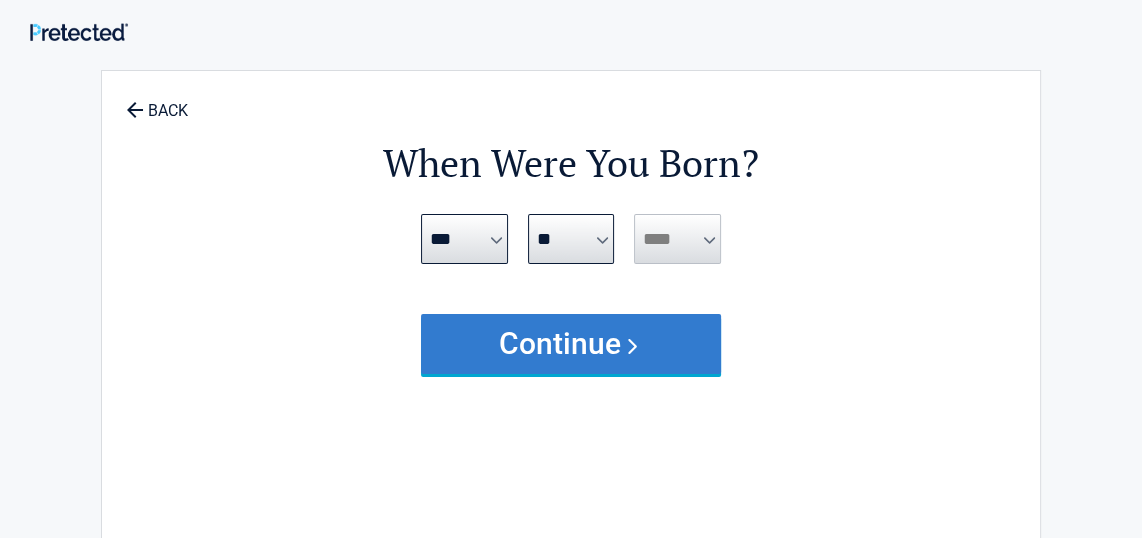 click on "Continue" at bounding box center (571, 344) 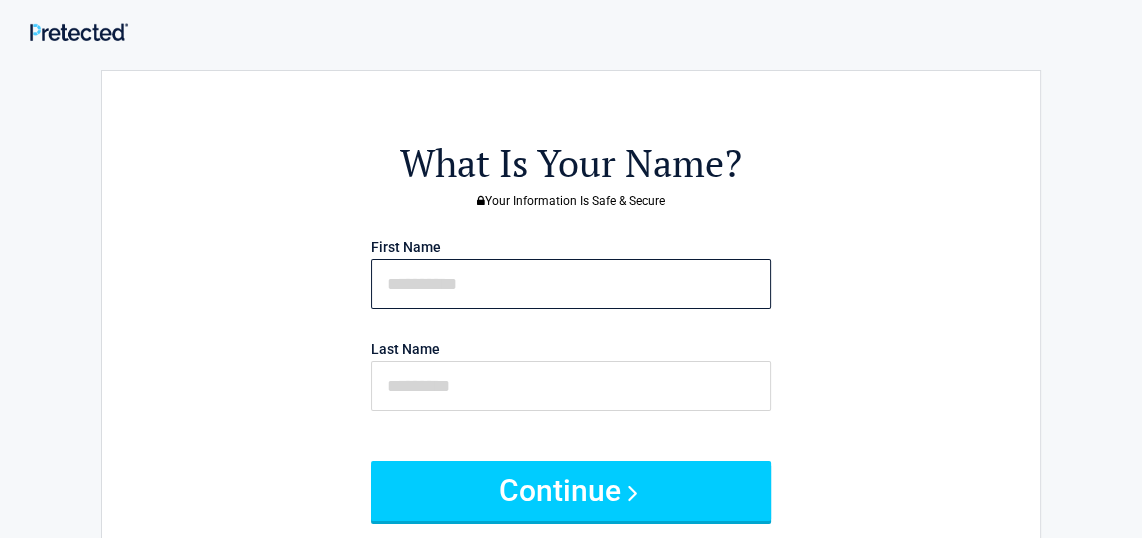 click at bounding box center (571, 284) 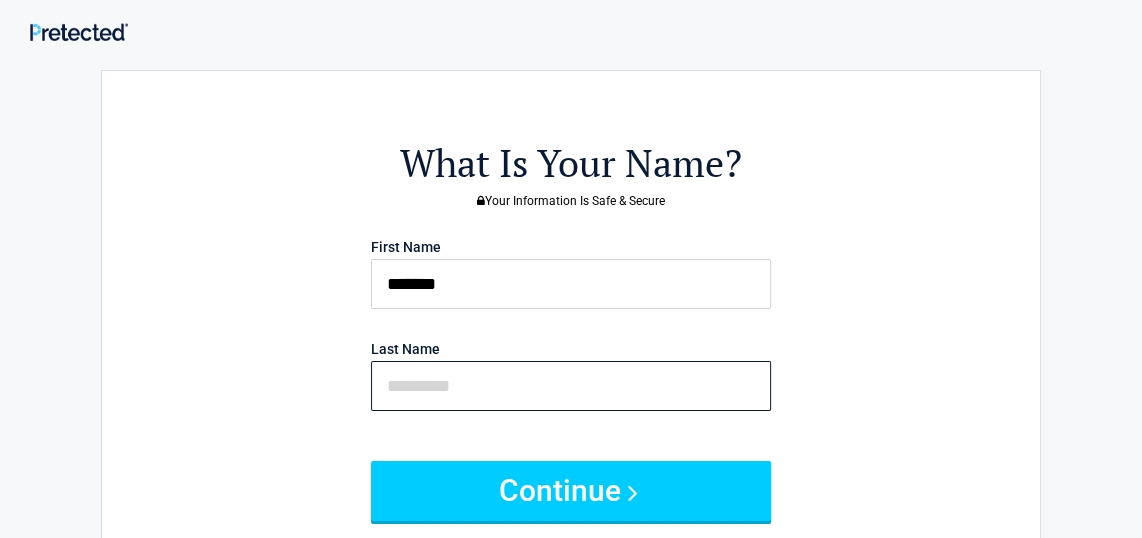 click at bounding box center (571, 386) 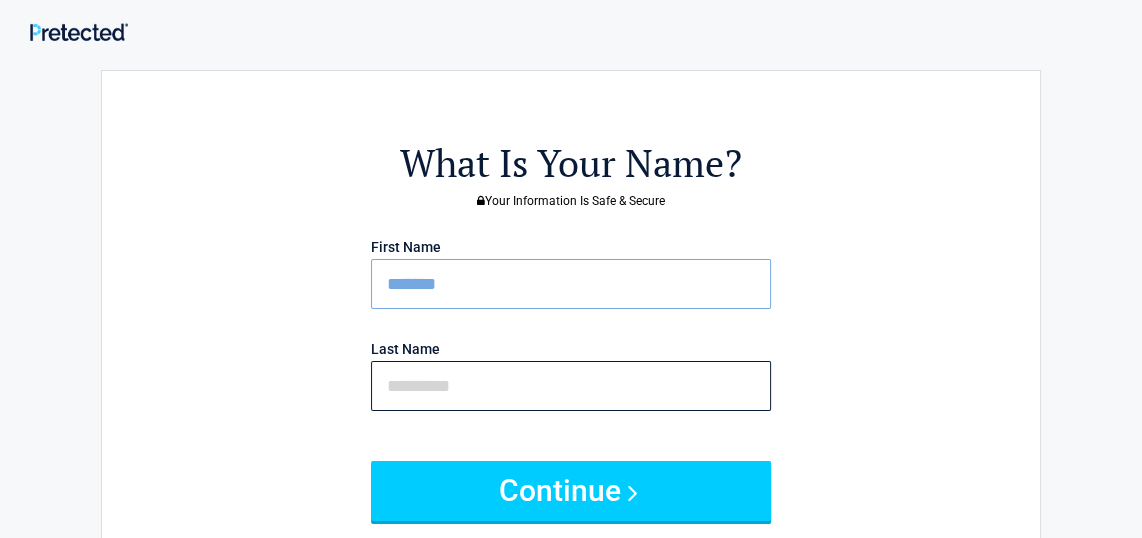 type on "****" 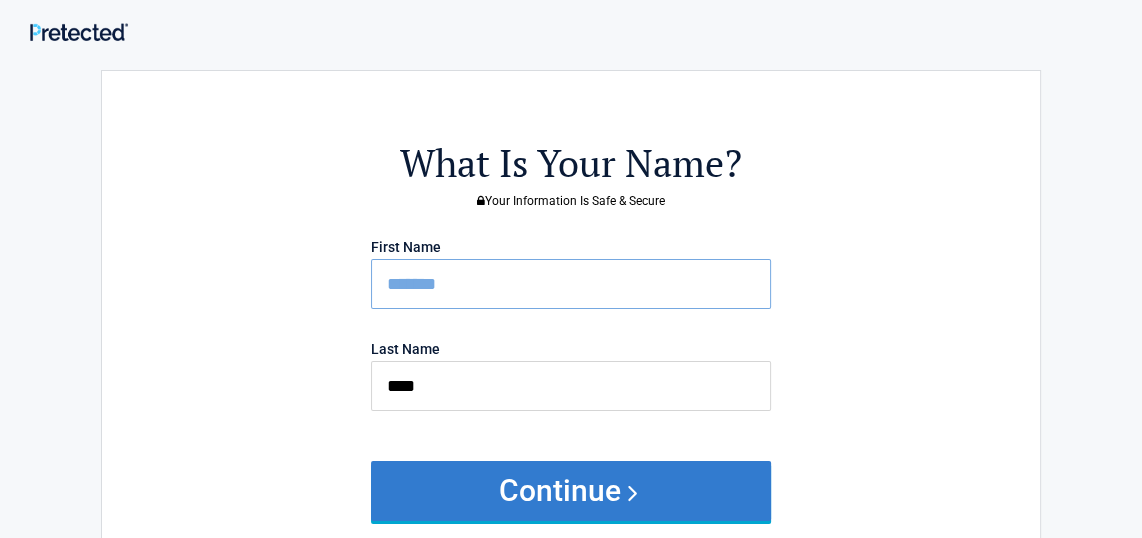 click on "Continue" at bounding box center (571, 491) 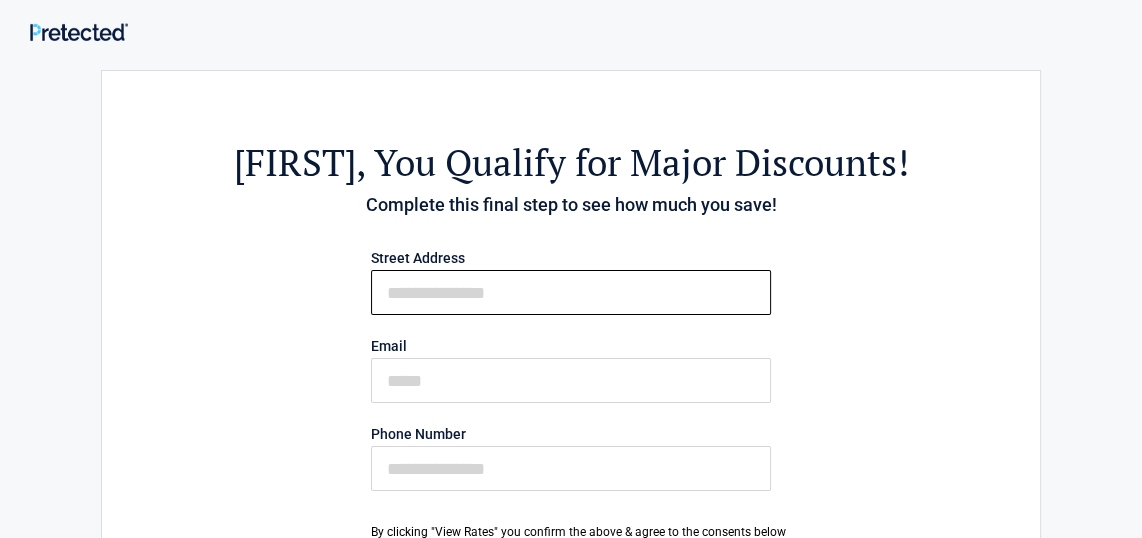 click on "First Name" at bounding box center (571, 292) 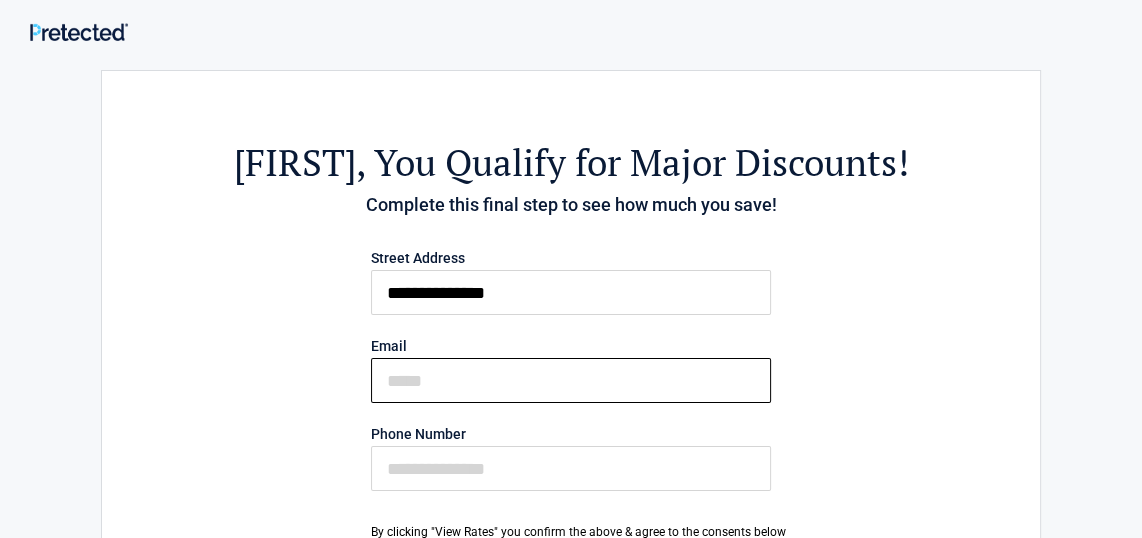 type on "**********" 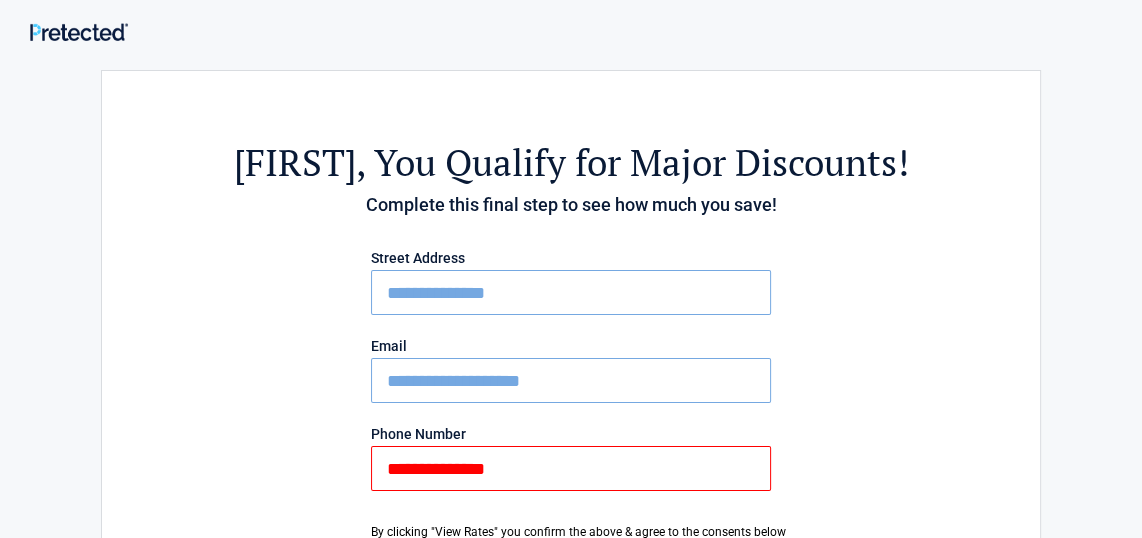 click on "**********" at bounding box center [571, 468] 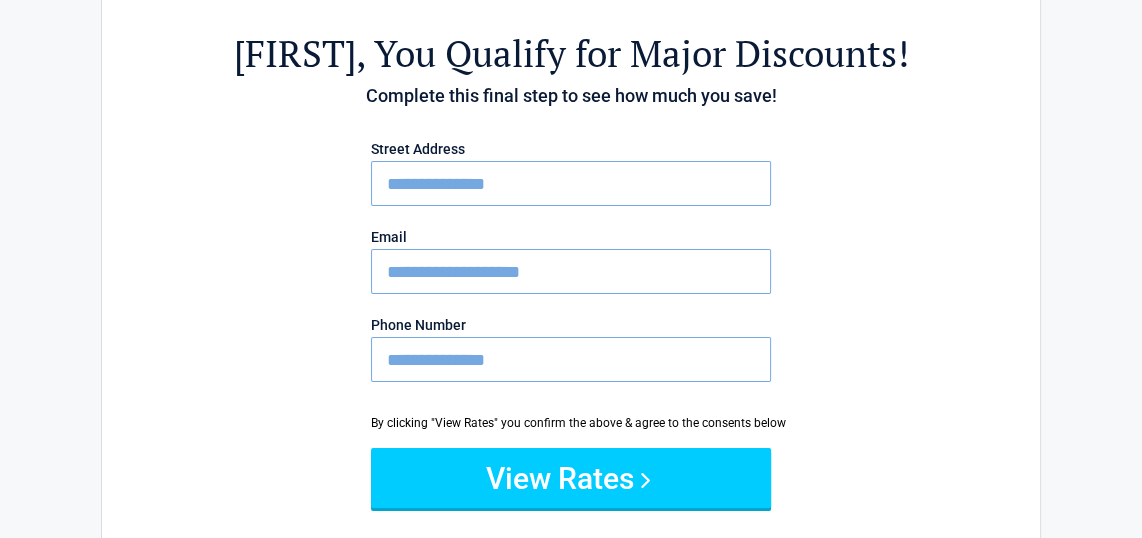 scroll, scrollTop: 181, scrollLeft: 0, axis: vertical 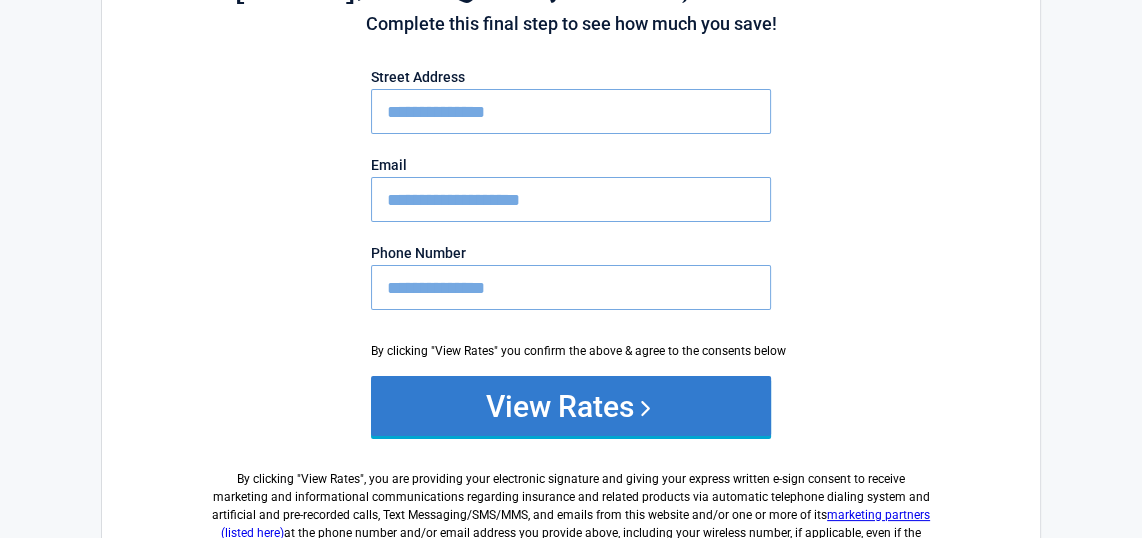 click on "View Rates" at bounding box center [571, 406] 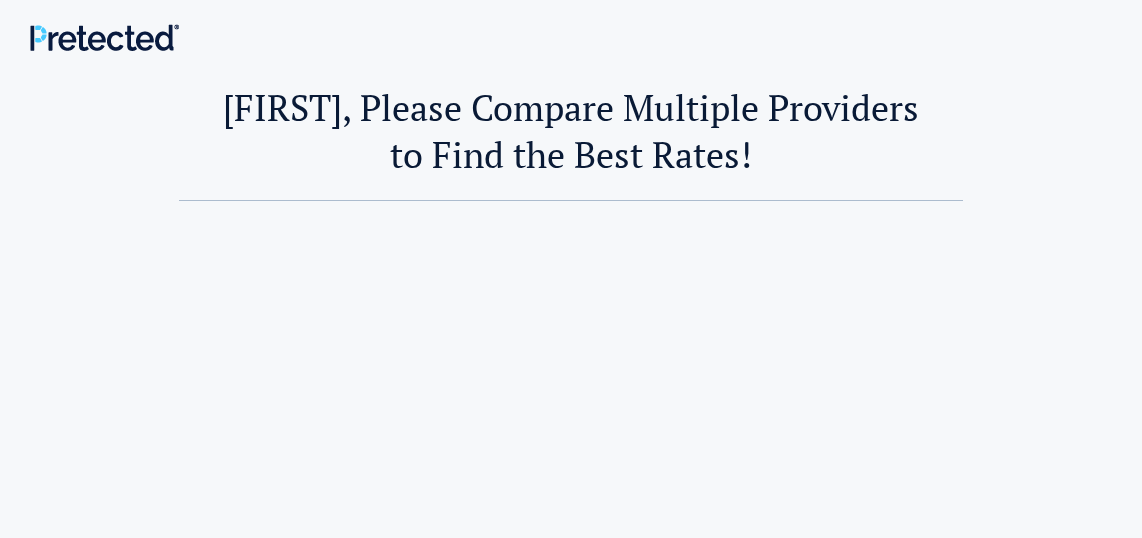 scroll, scrollTop: 0, scrollLeft: 0, axis: both 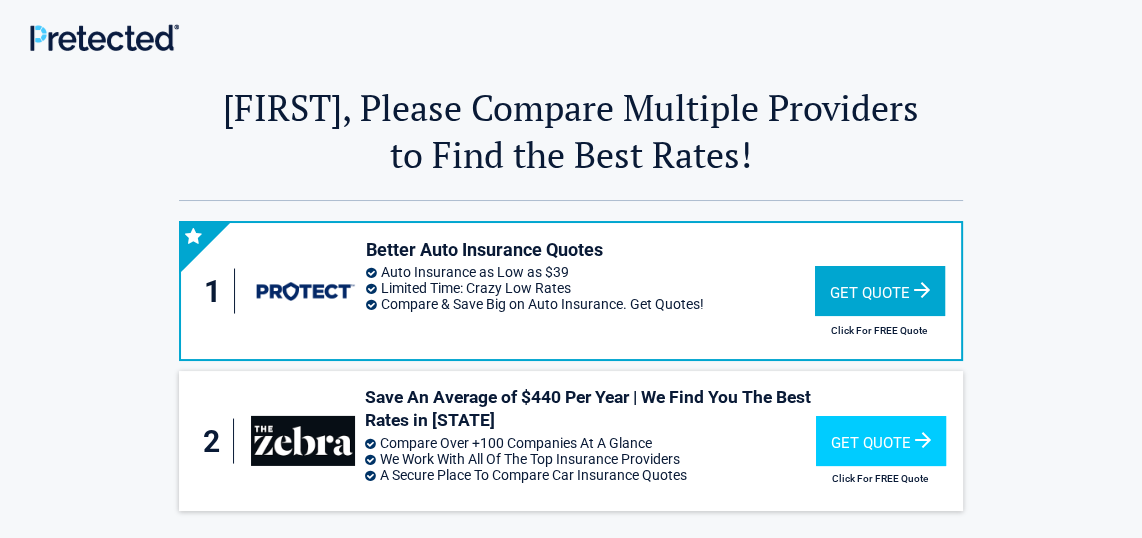 click on "Get Quote" at bounding box center [880, 291] 